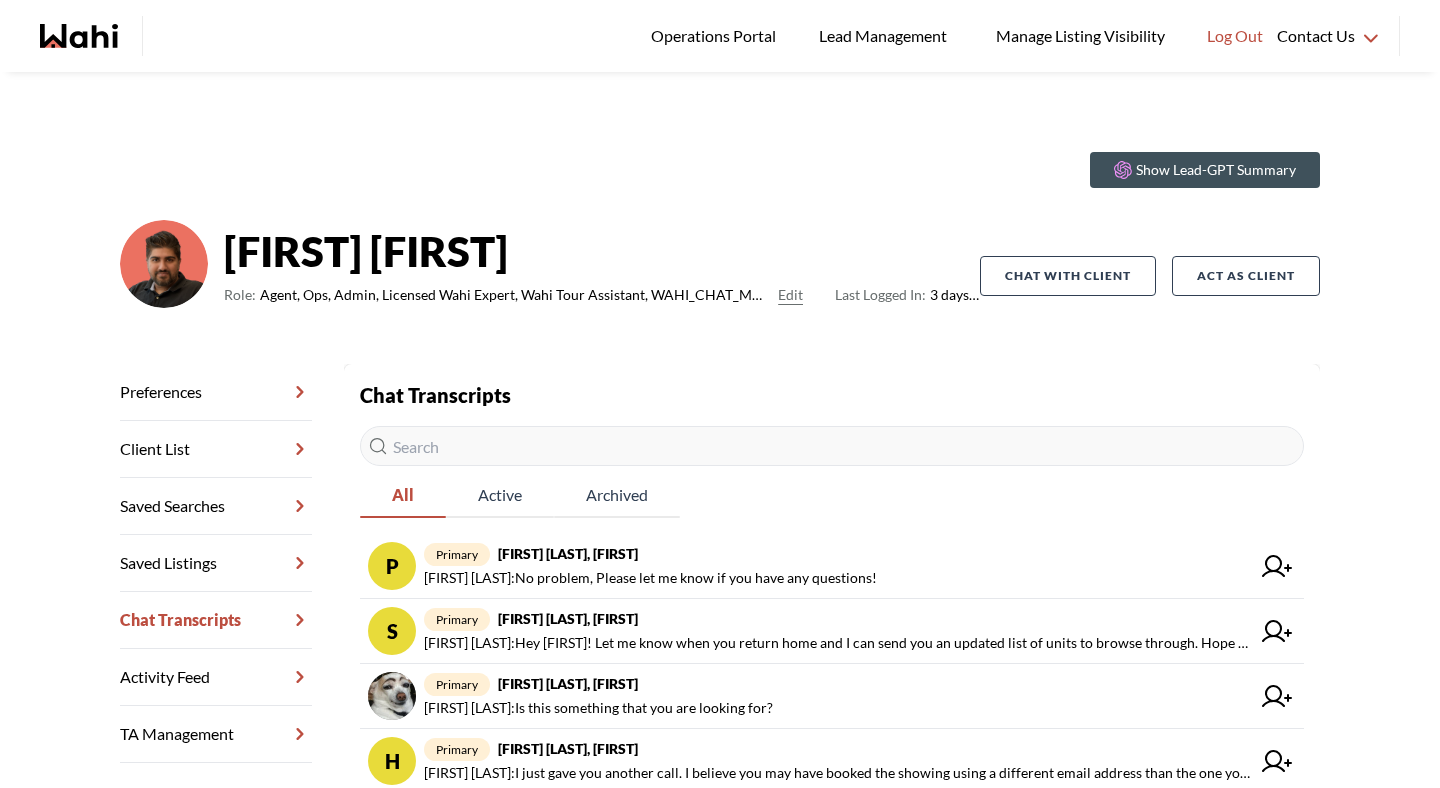 scroll, scrollTop: 0, scrollLeft: 0, axis: both 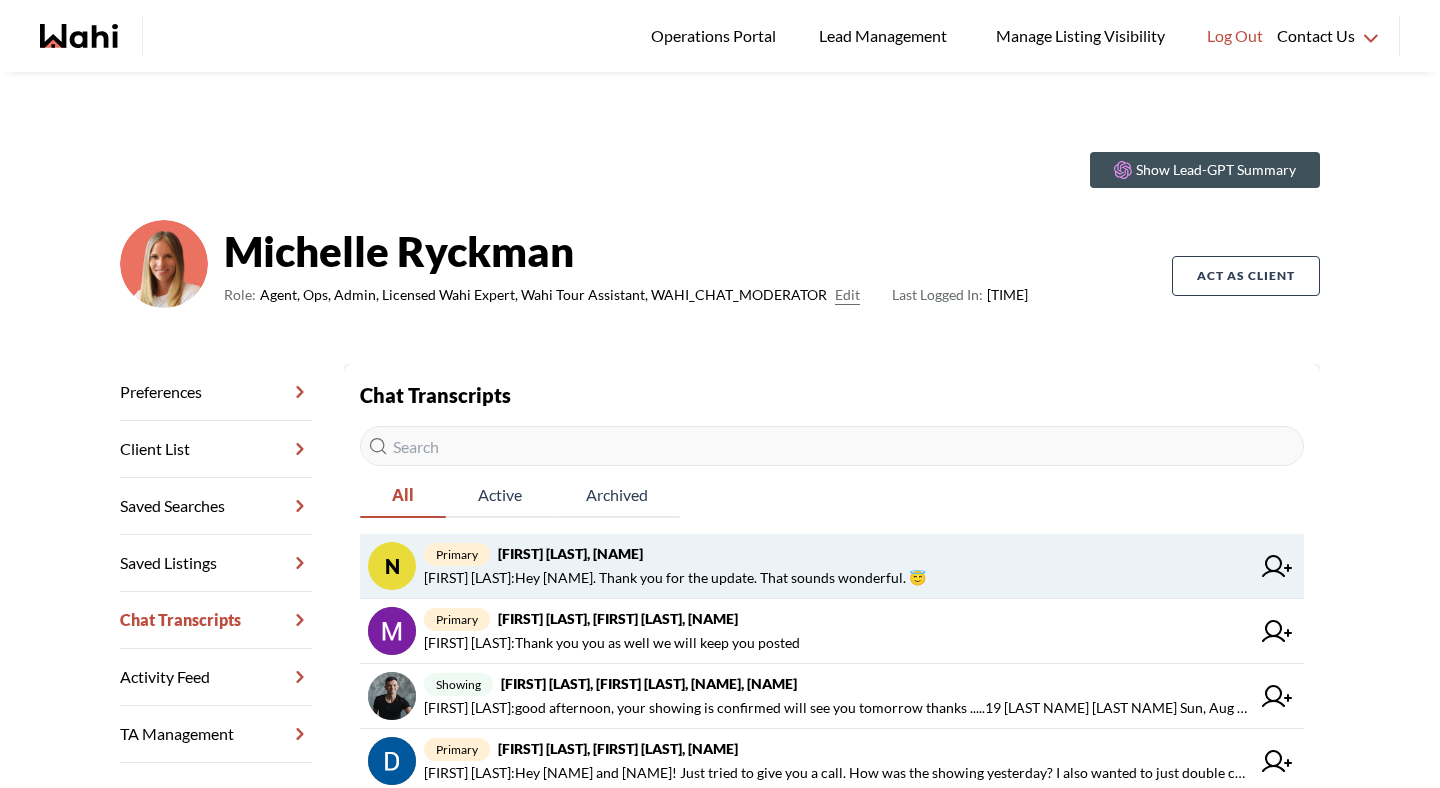click on "[FIRST] [LAST], [NAME]" at bounding box center [570, 553] 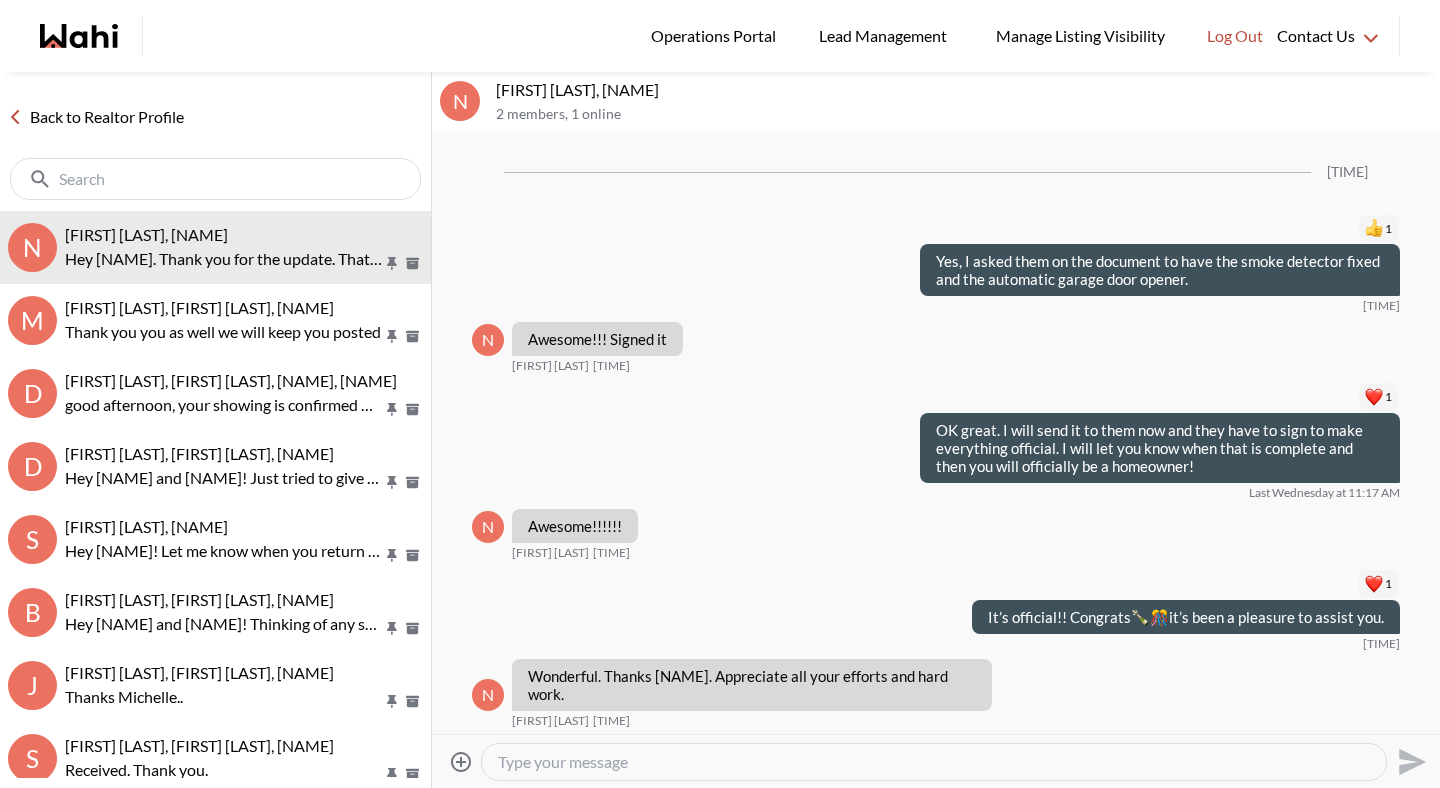 scroll, scrollTop: 2356, scrollLeft: 0, axis: vertical 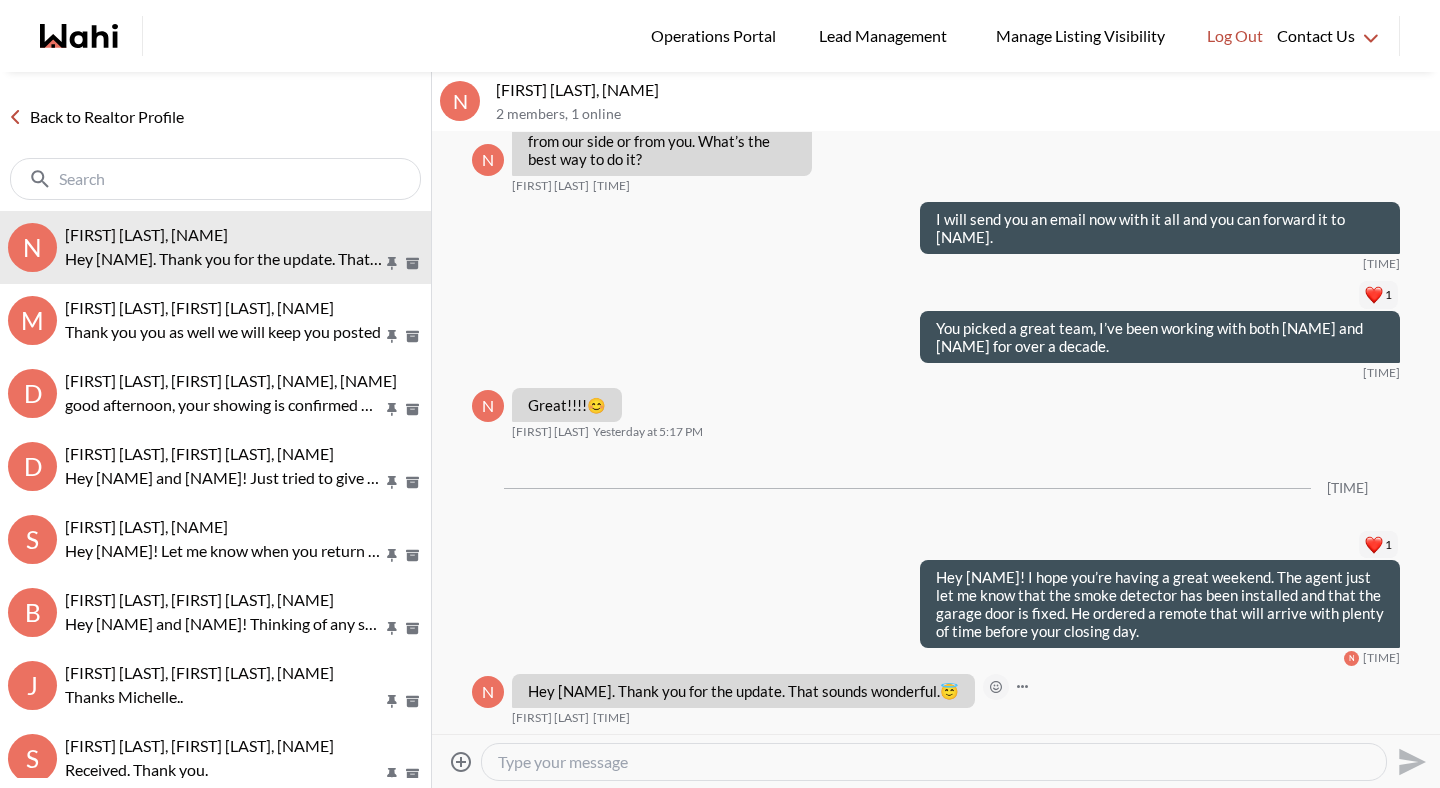 click at bounding box center (996, 687) 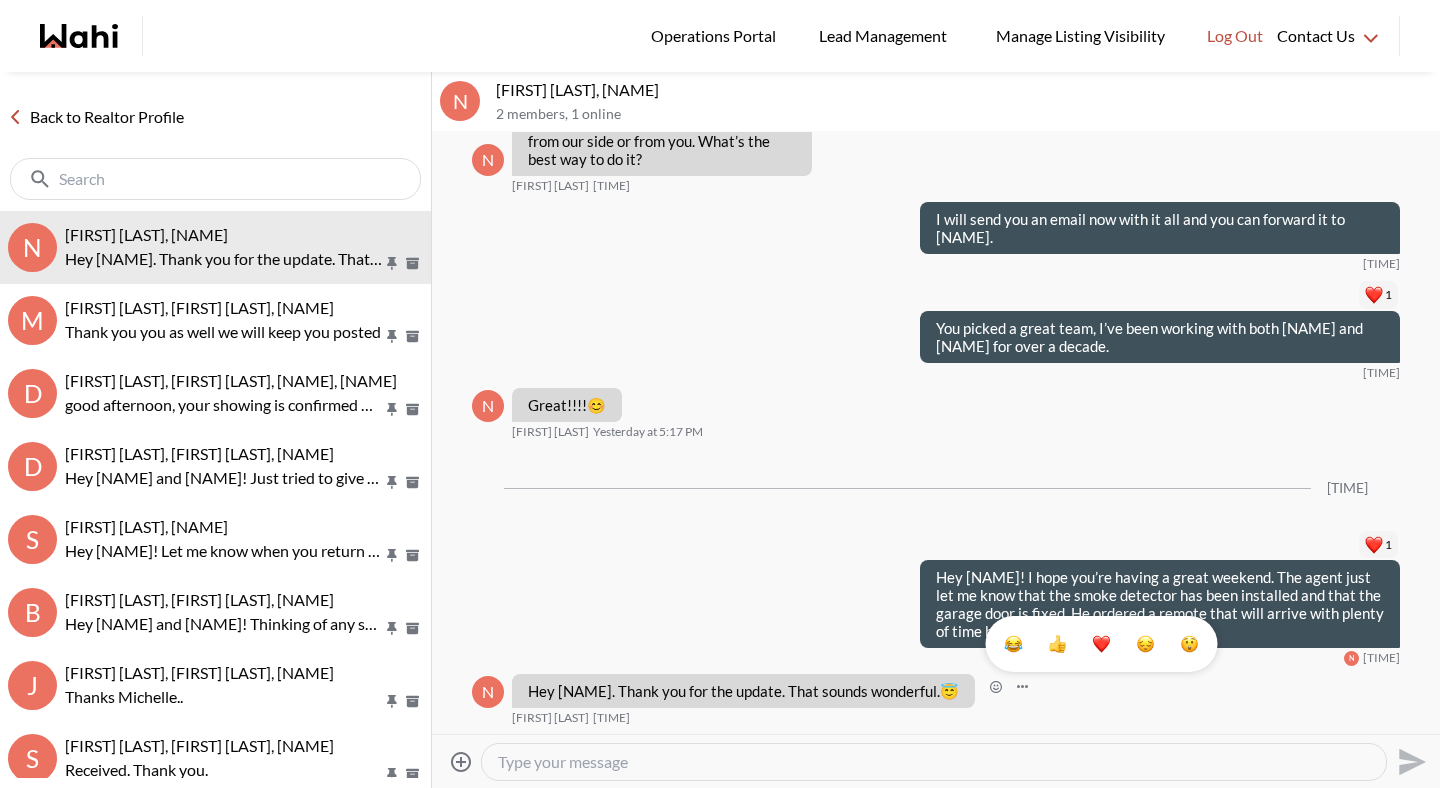 click at bounding box center [1102, 644] 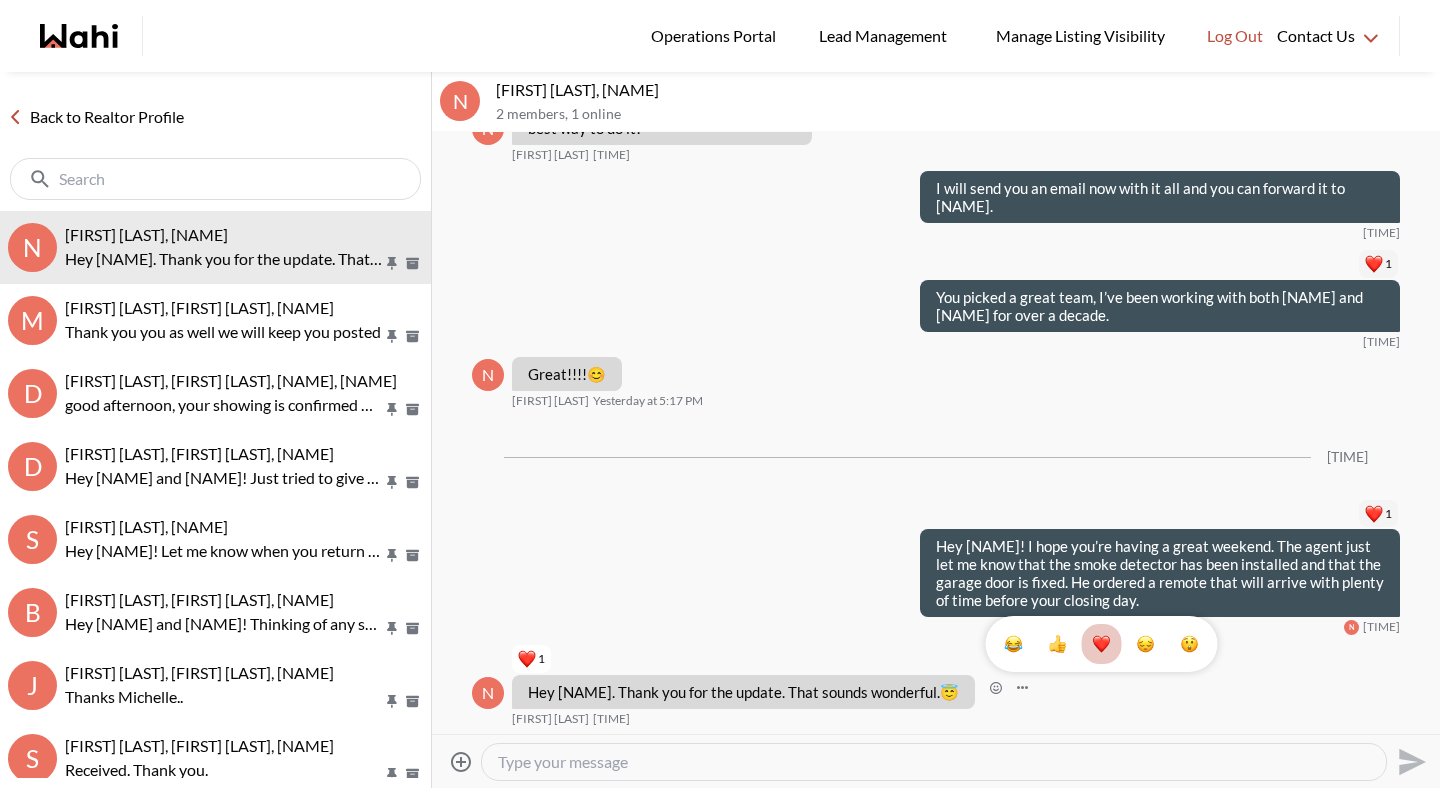 click on "Back to Realtor Profile" at bounding box center (96, 117) 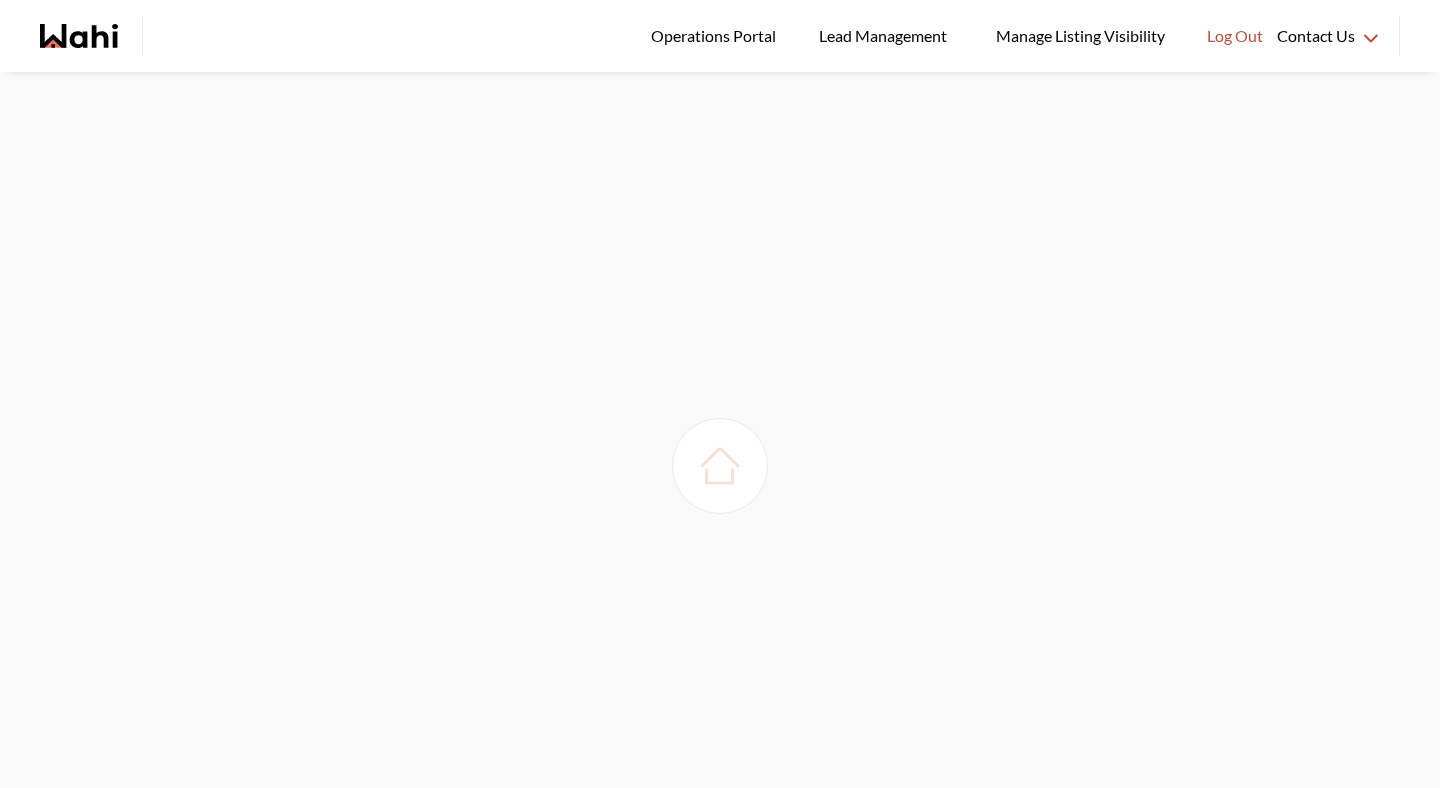 scroll, scrollTop: 0, scrollLeft: 0, axis: both 